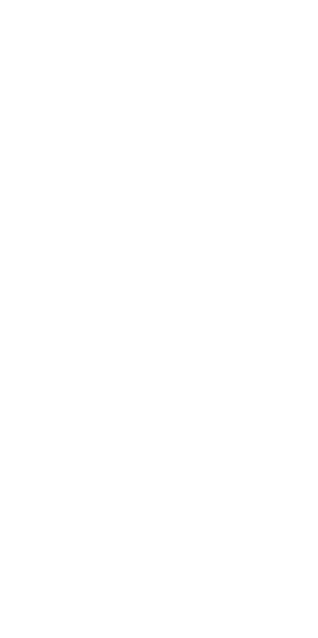 scroll, scrollTop: 0, scrollLeft: 0, axis: both 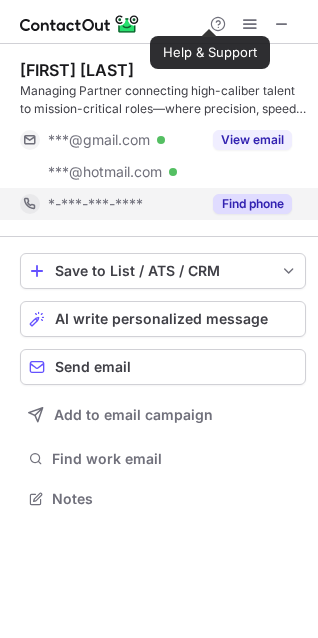 click on "Find phone" at bounding box center (252, 204) 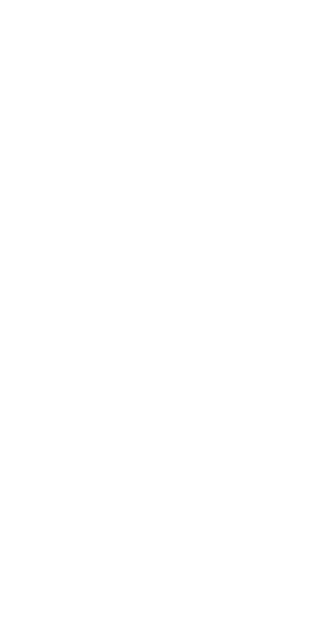 scroll, scrollTop: 0, scrollLeft: 0, axis: both 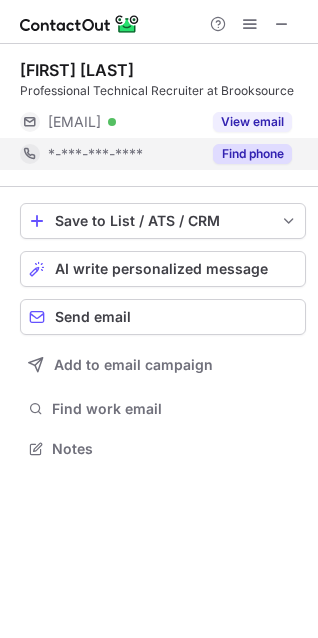 click on "Find phone" at bounding box center [252, 154] 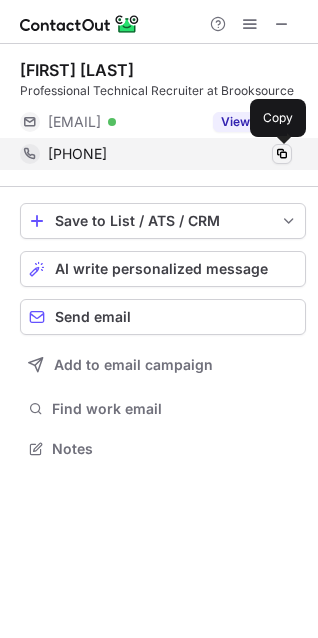 click at bounding box center [282, 154] 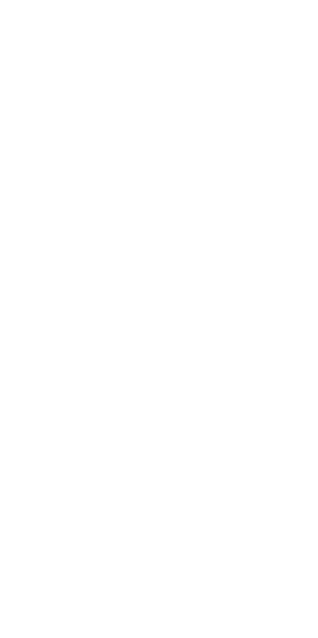 scroll, scrollTop: 0, scrollLeft: 0, axis: both 